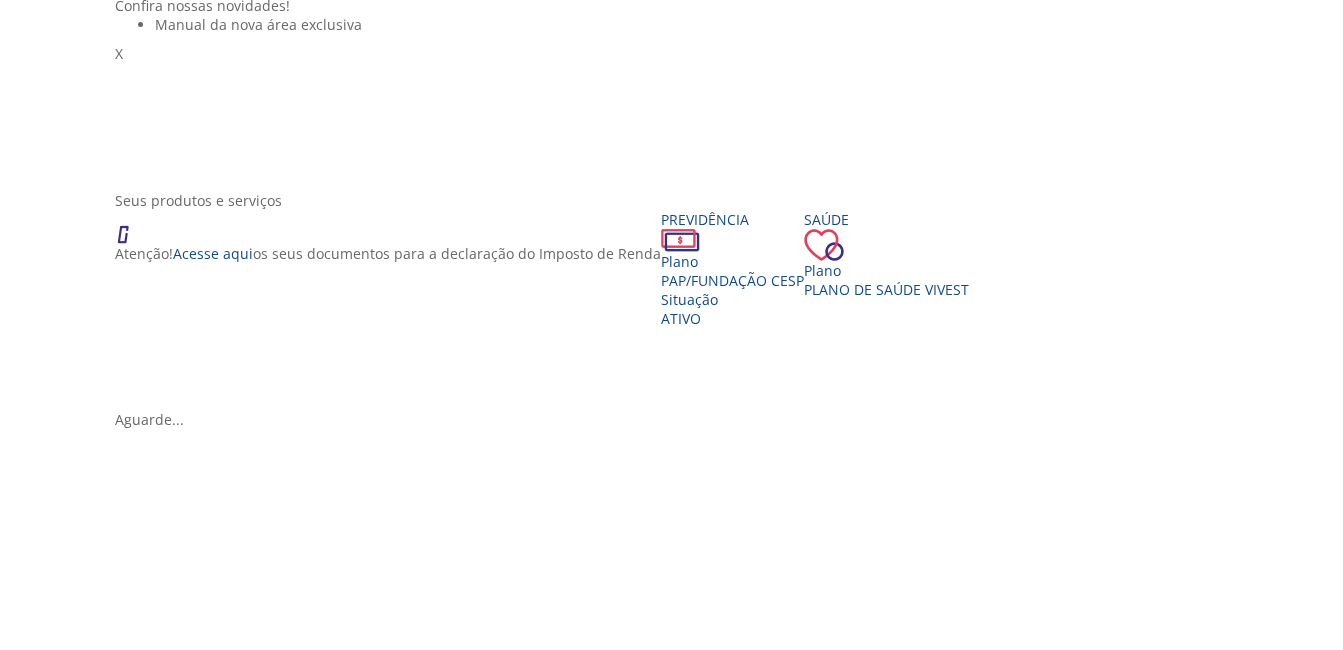 scroll, scrollTop: 200, scrollLeft: 0, axis: vertical 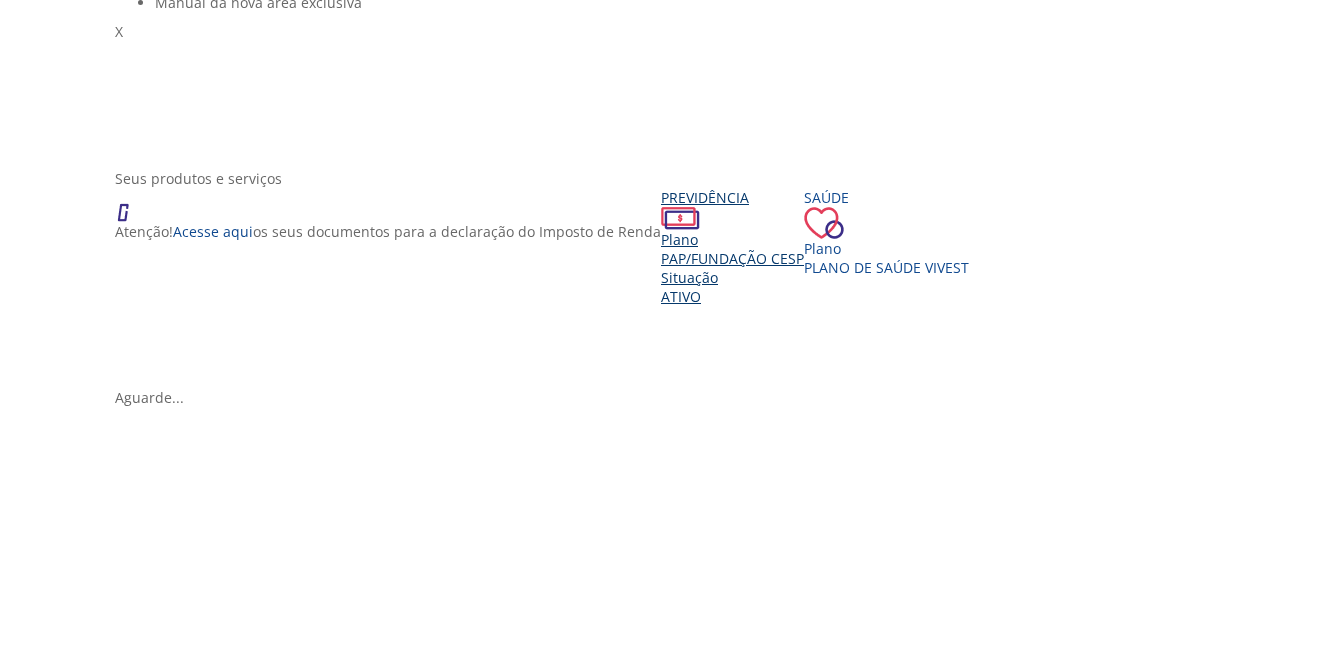 click on "PAP/Fundação CESP" at bounding box center (732, 258) 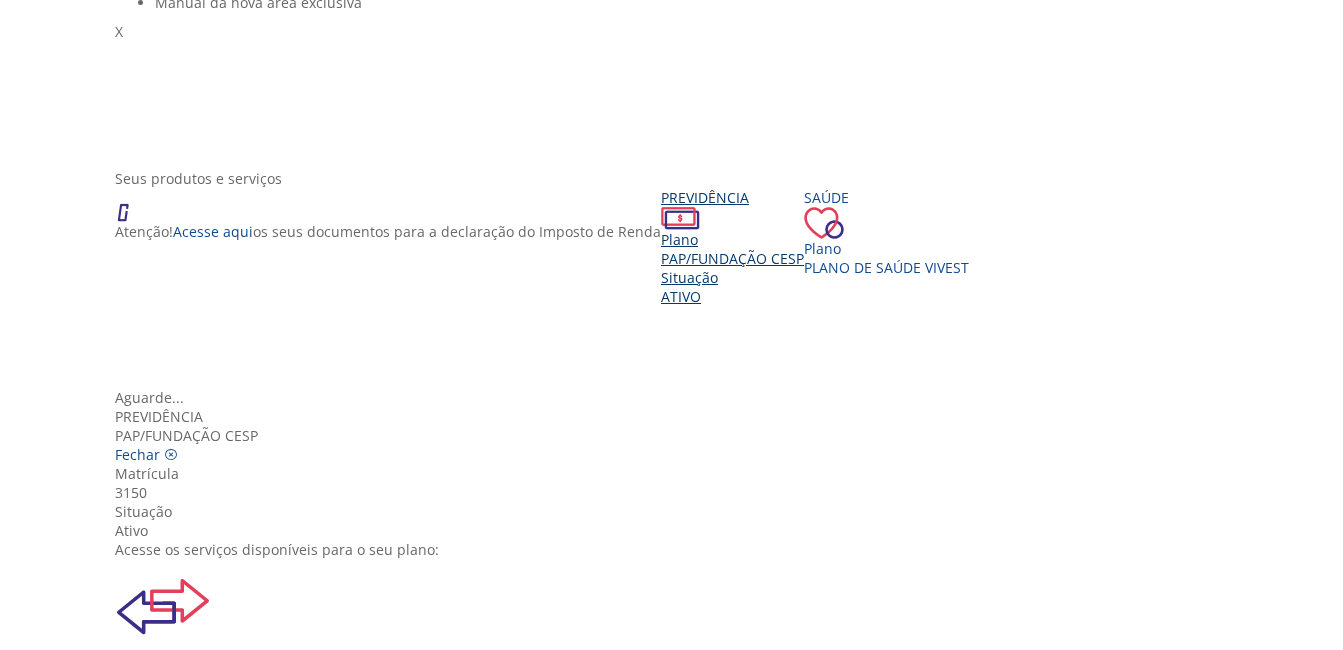 scroll, scrollTop: 23, scrollLeft: 0, axis: vertical 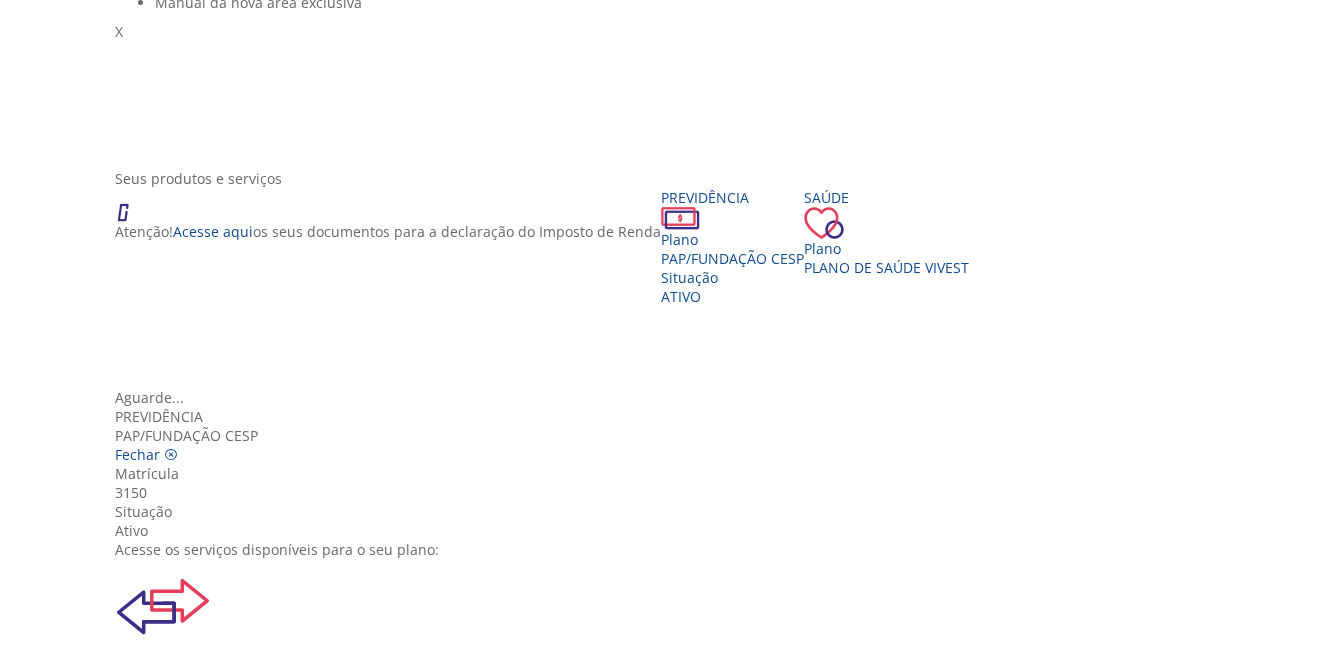 click at bounding box center [163, 1182] 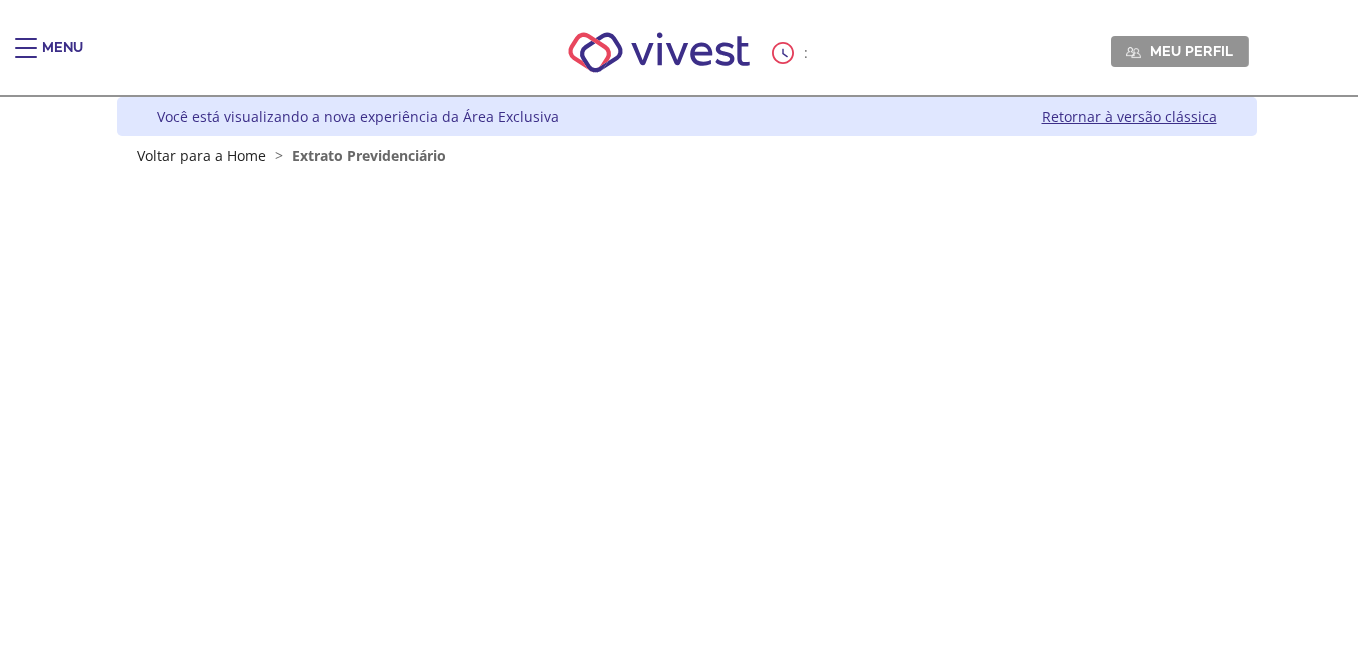 scroll, scrollTop: 0, scrollLeft: 0, axis: both 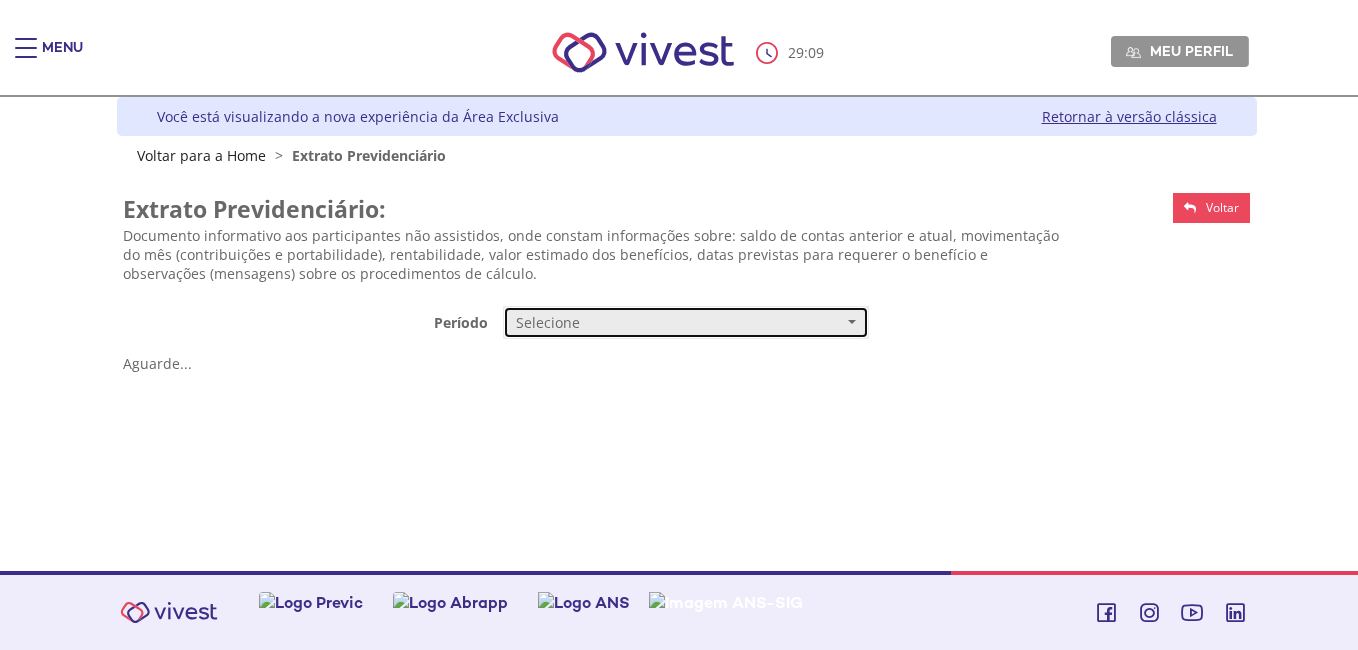 click on "Selecione" at bounding box center [679, 323] 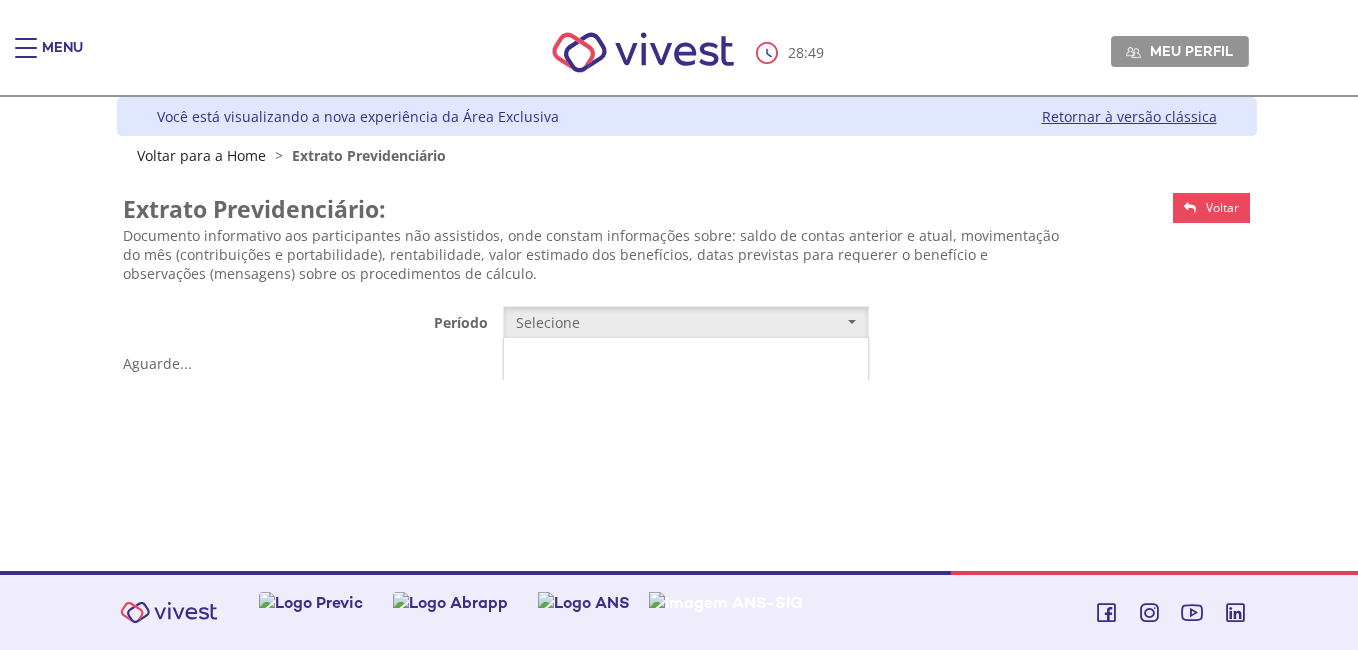 click on "Mensal" at bounding box center (686, 360) 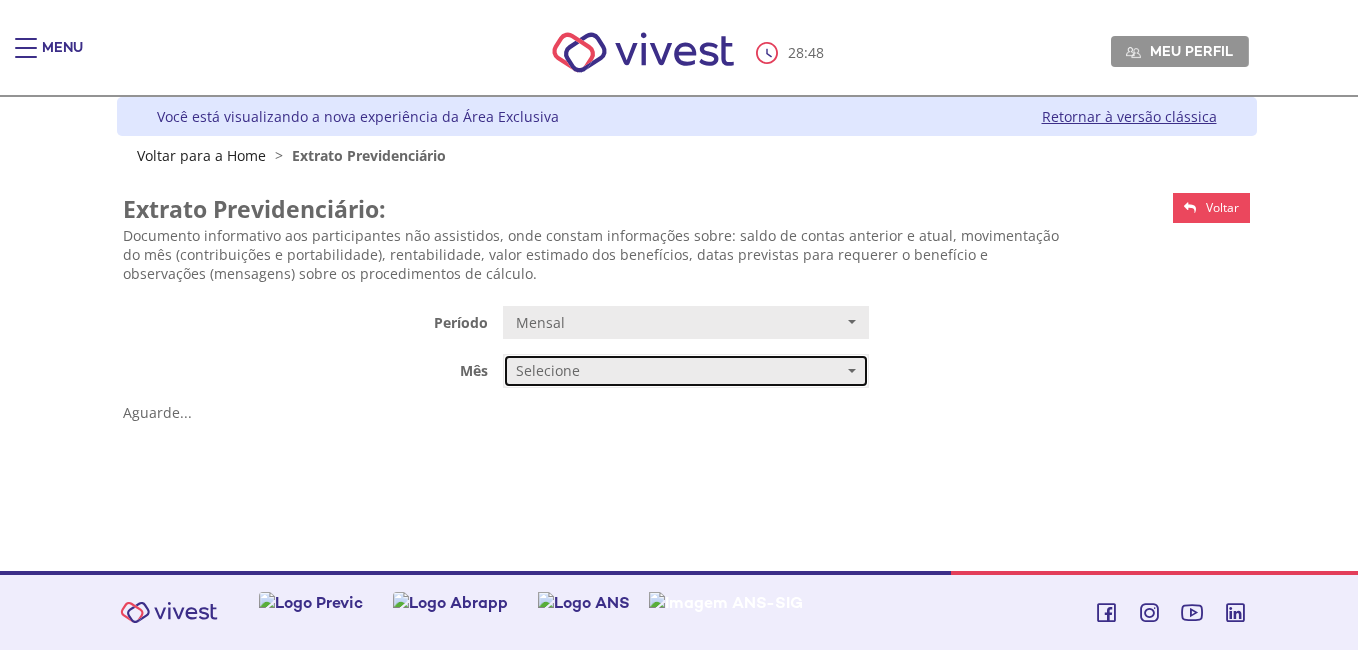 click on "Selecione" at bounding box center (679, 371) 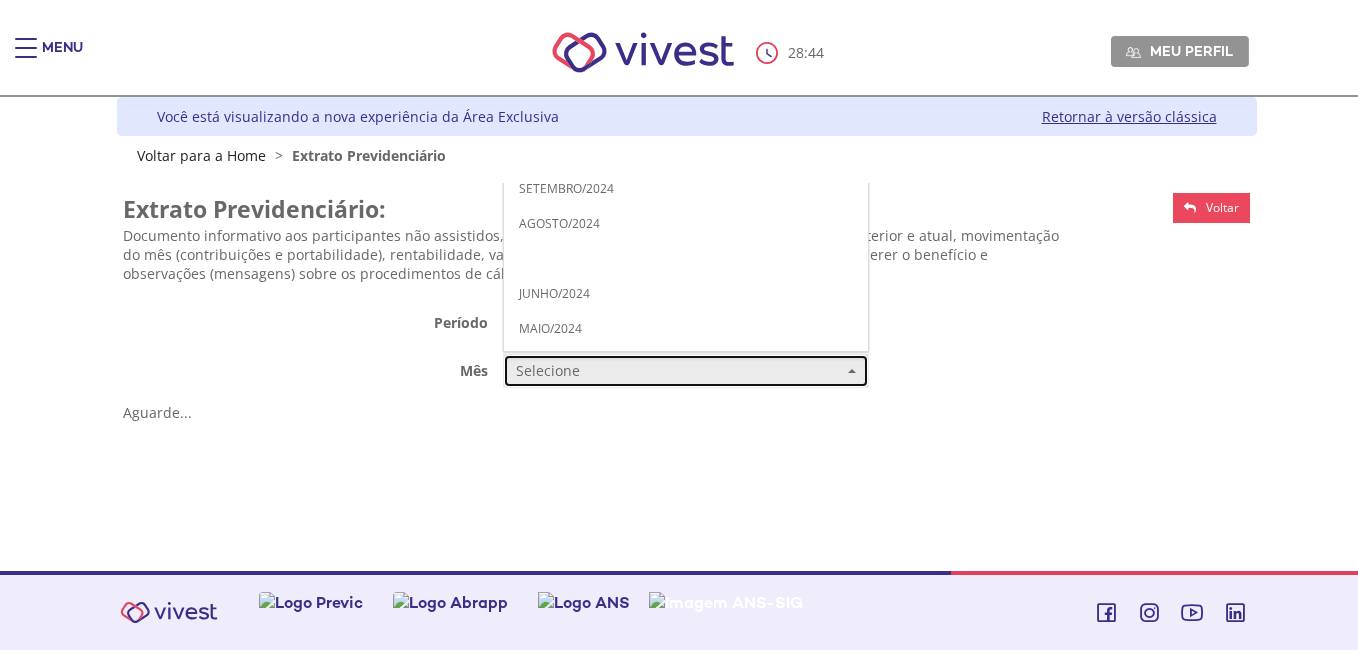 scroll, scrollTop: 0, scrollLeft: 0, axis: both 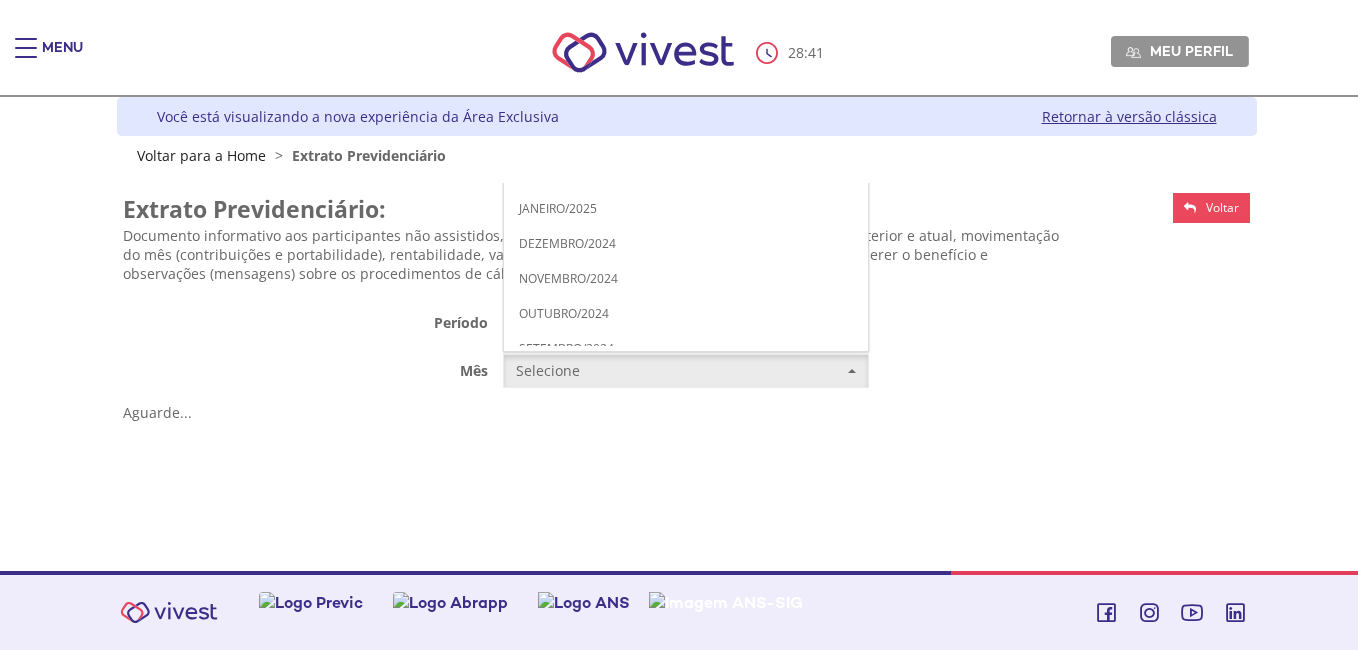 click on "JUNHO/2025" at bounding box center (686, 33) 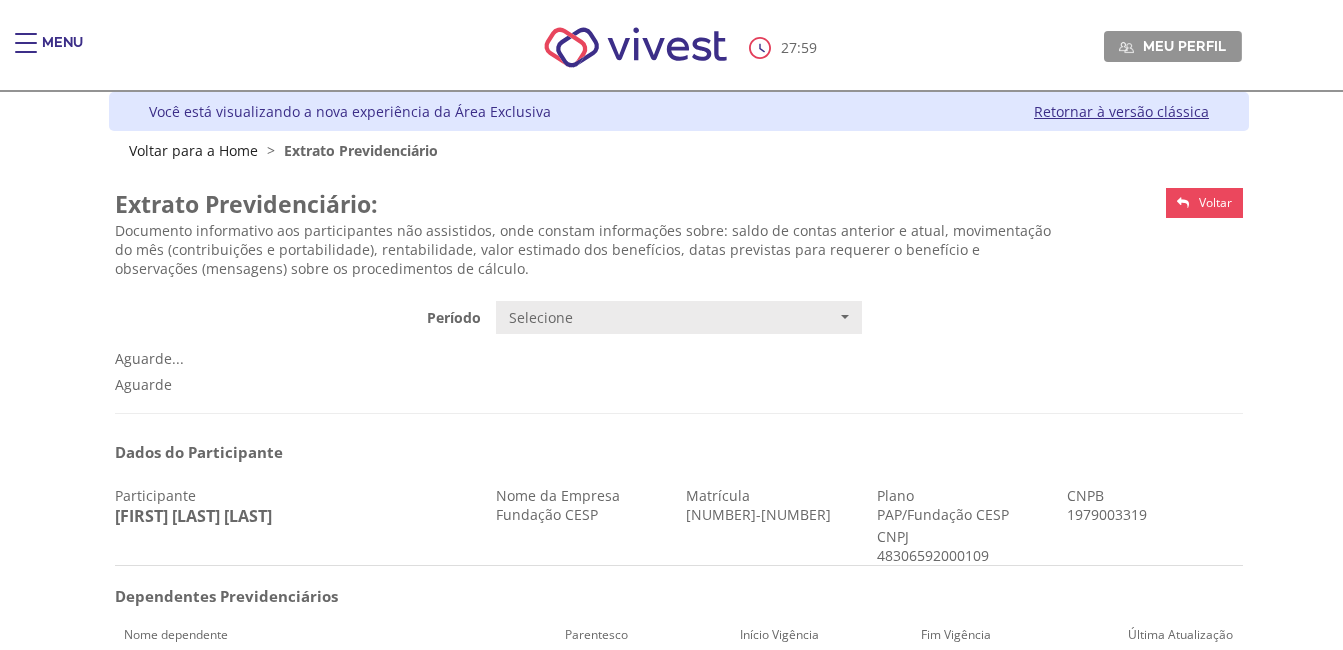 scroll, scrollTop: 0, scrollLeft: 0, axis: both 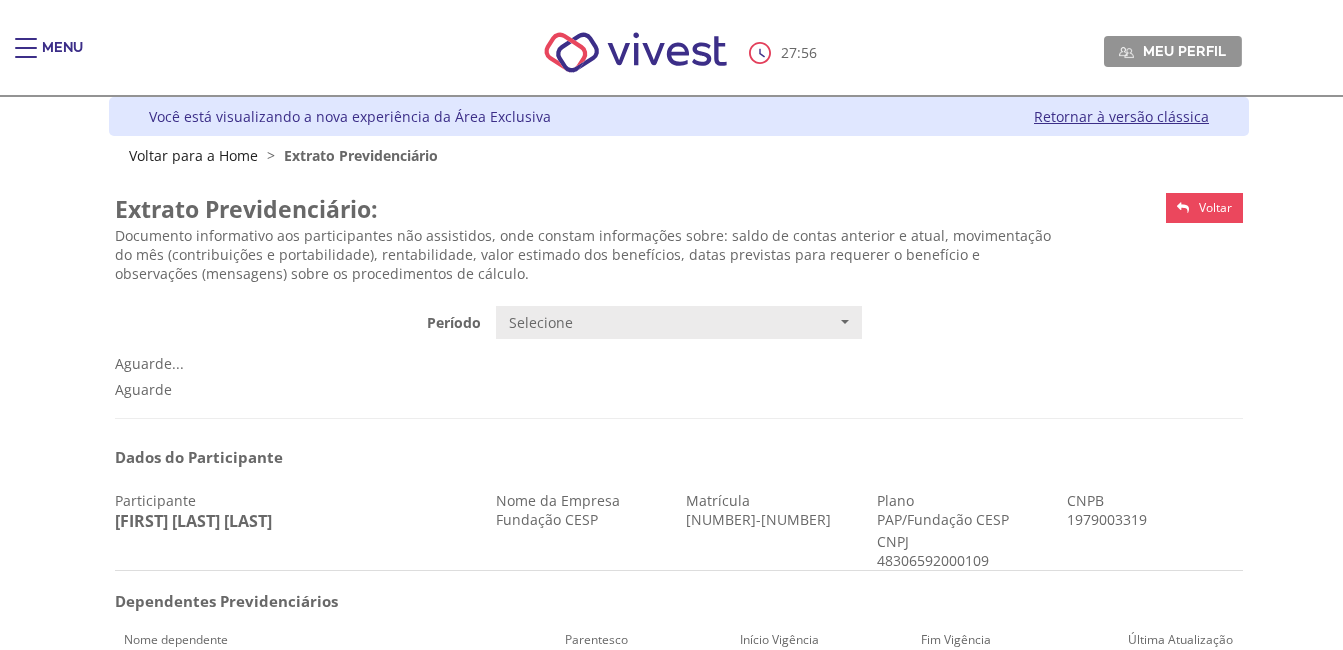 click at bounding box center (26, 58) 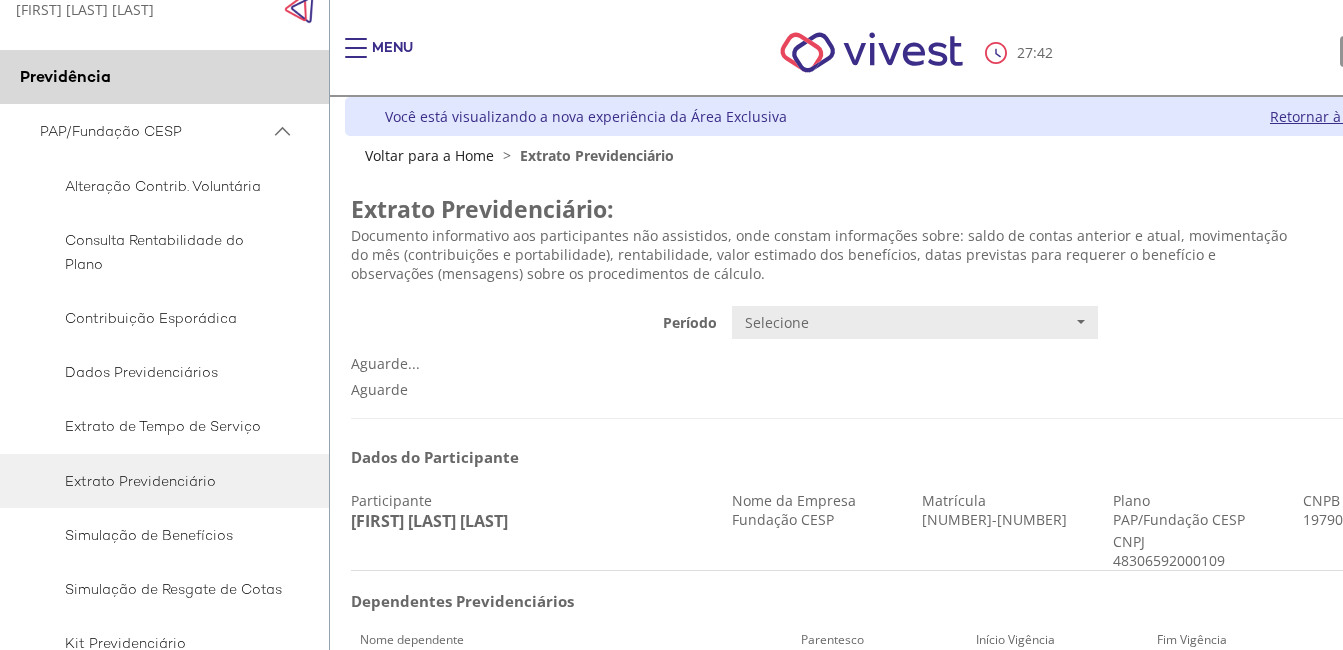 scroll, scrollTop: 0, scrollLeft: 0, axis: both 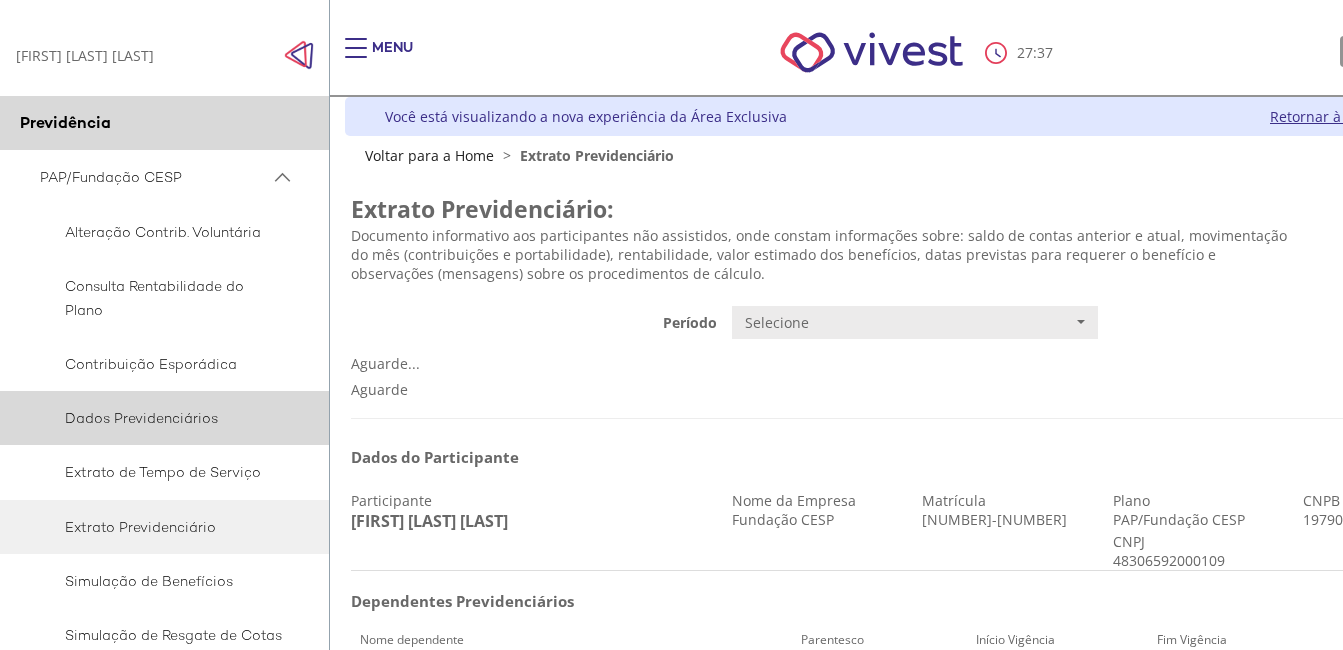 click on "Dados Previdenciários" at bounding box center [161, 418] 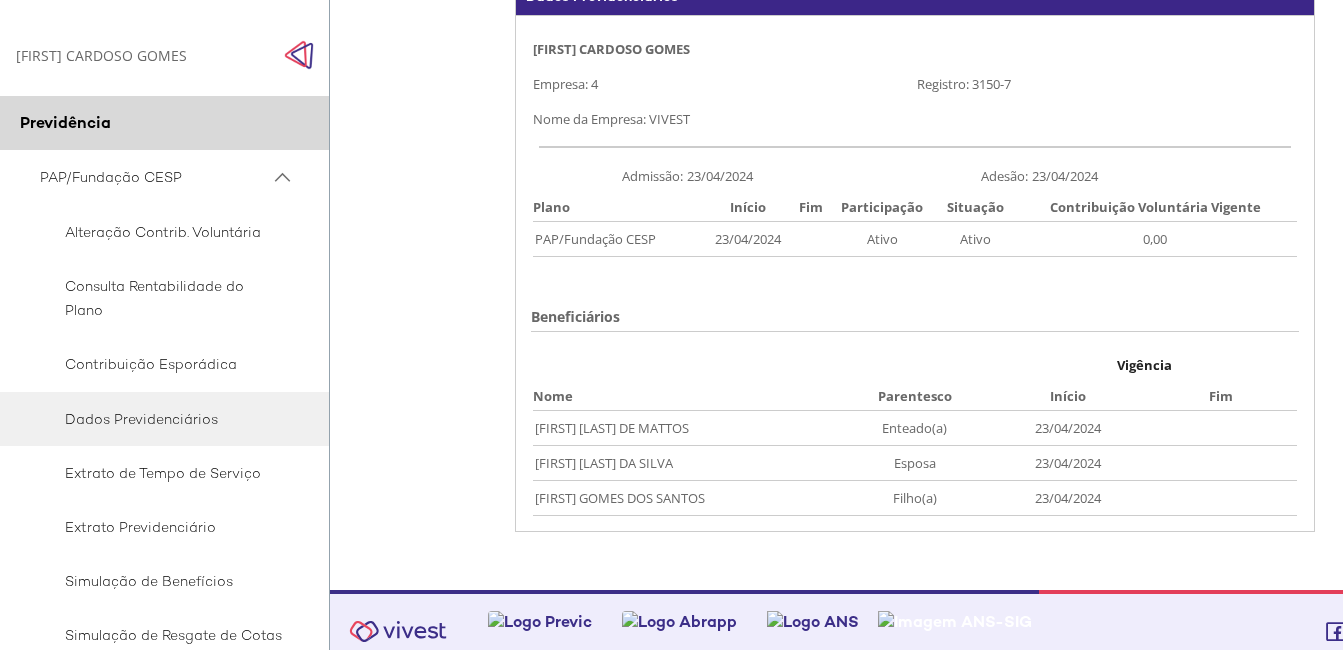 scroll, scrollTop: 226, scrollLeft: 0, axis: vertical 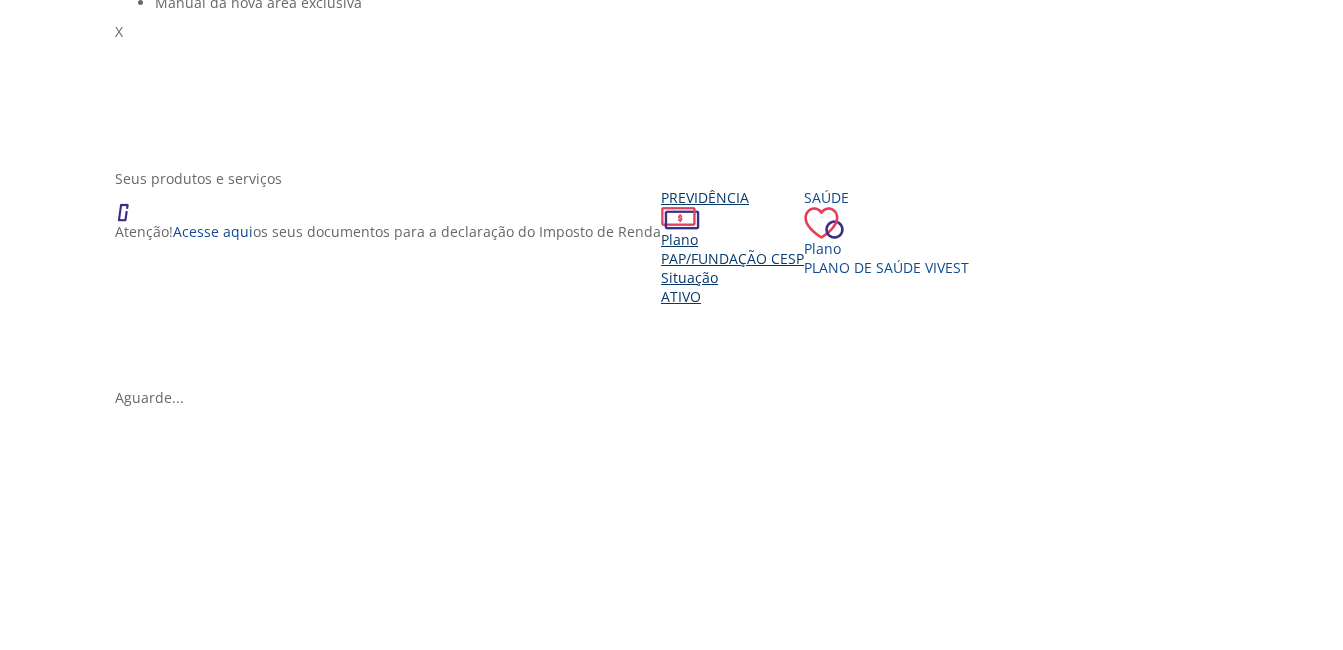 click on "PAP/Fundação CESP" at bounding box center (732, 258) 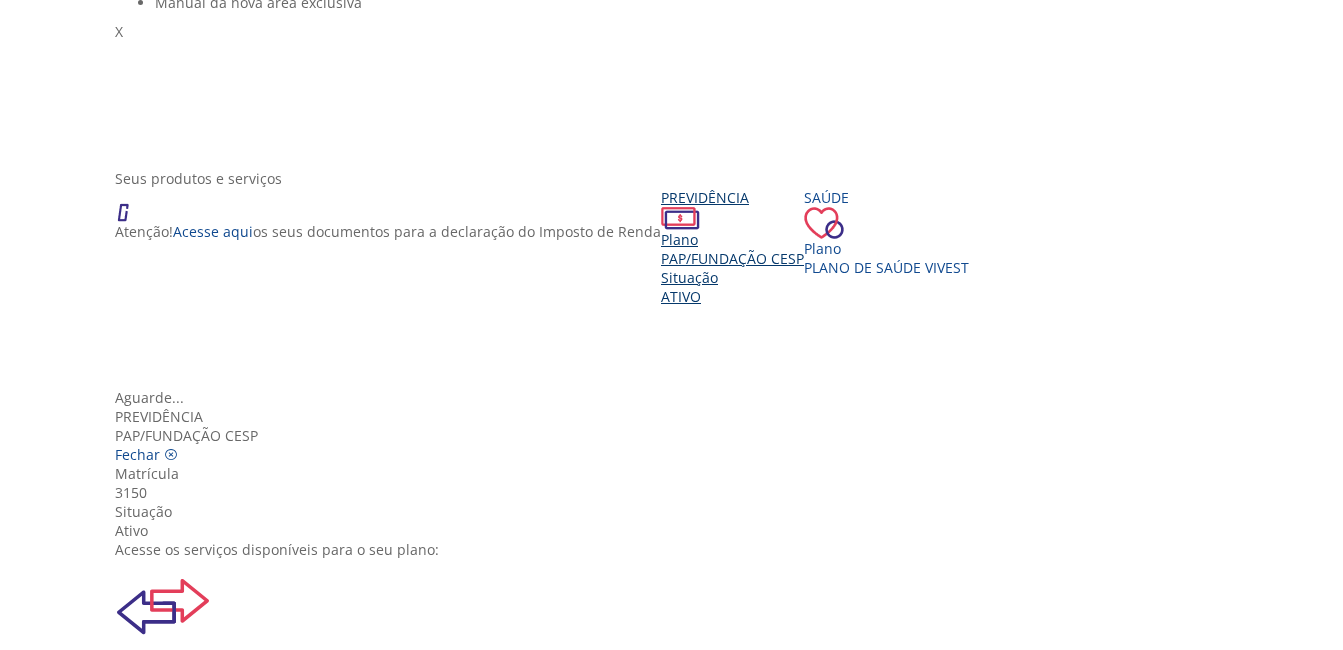 scroll, scrollTop: 123, scrollLeft: 0, axis: vertical 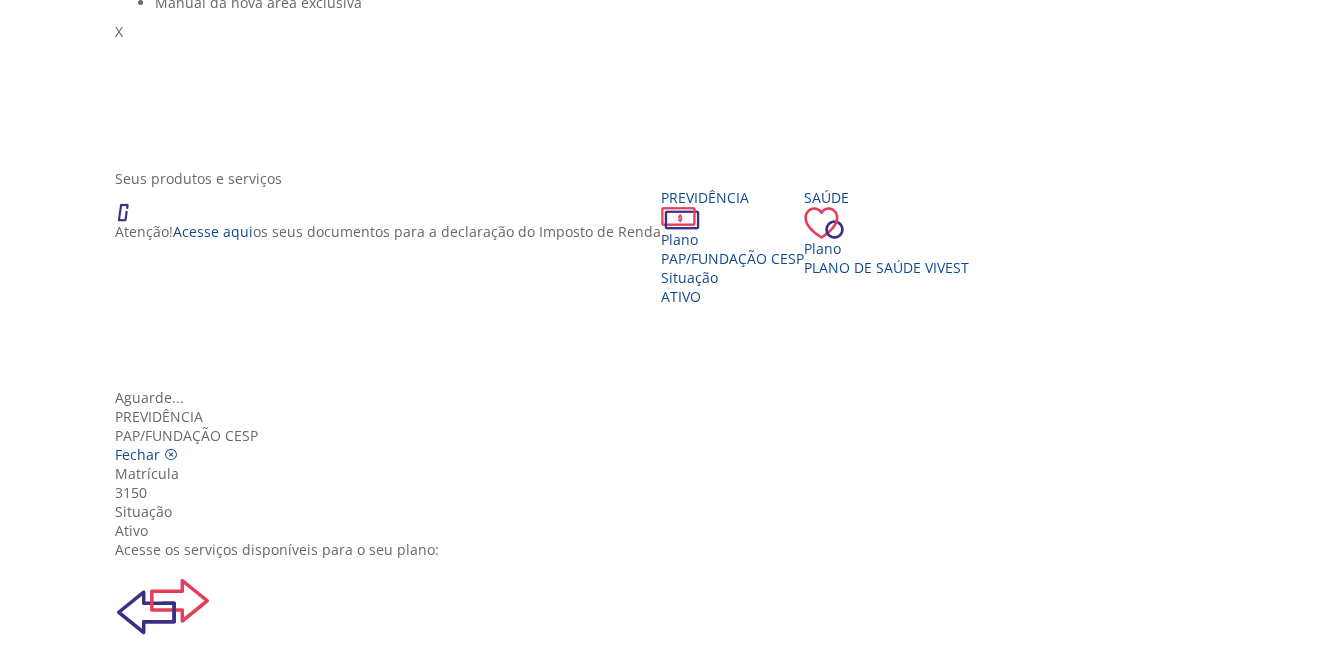 click on "Extrato Previdenciário" at bounding box center (679, 1191) 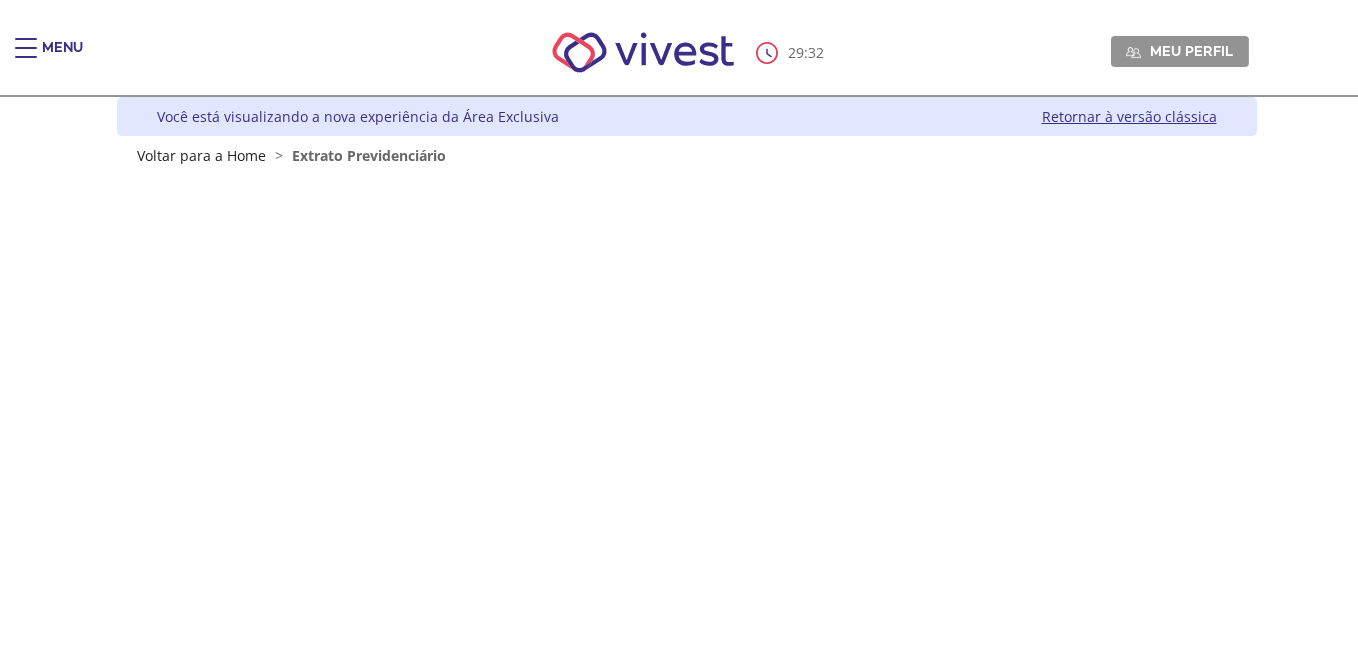 scroll, scrollTop: 0, scrollLeft: 0, axis: both 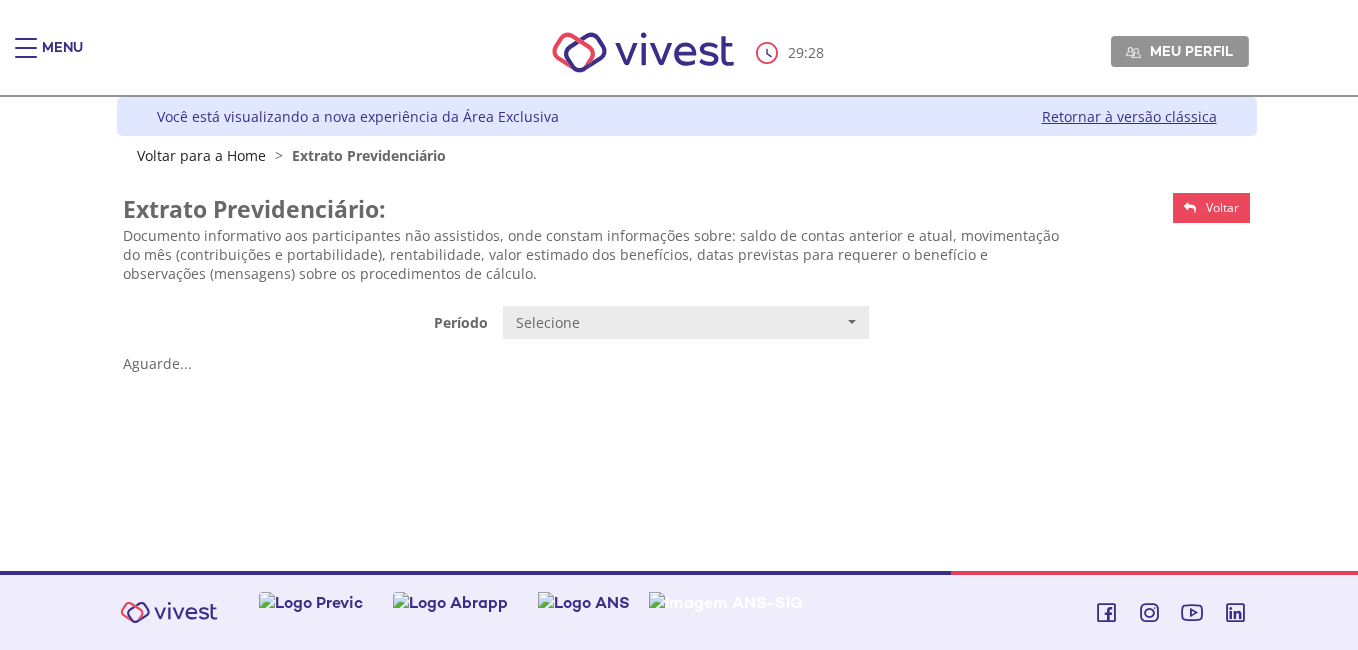 click at bounding box center (26, 58) 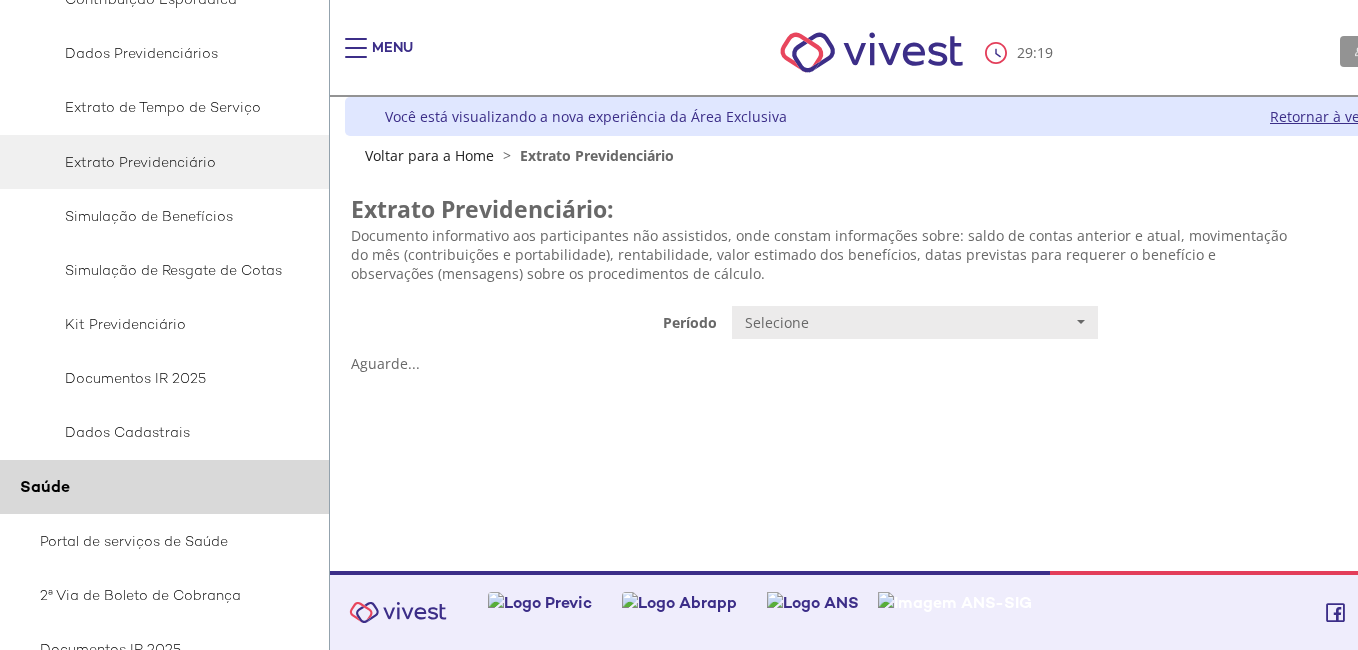 scroll, scrollTop: 400, scrollLeft: 0, axis: vertical 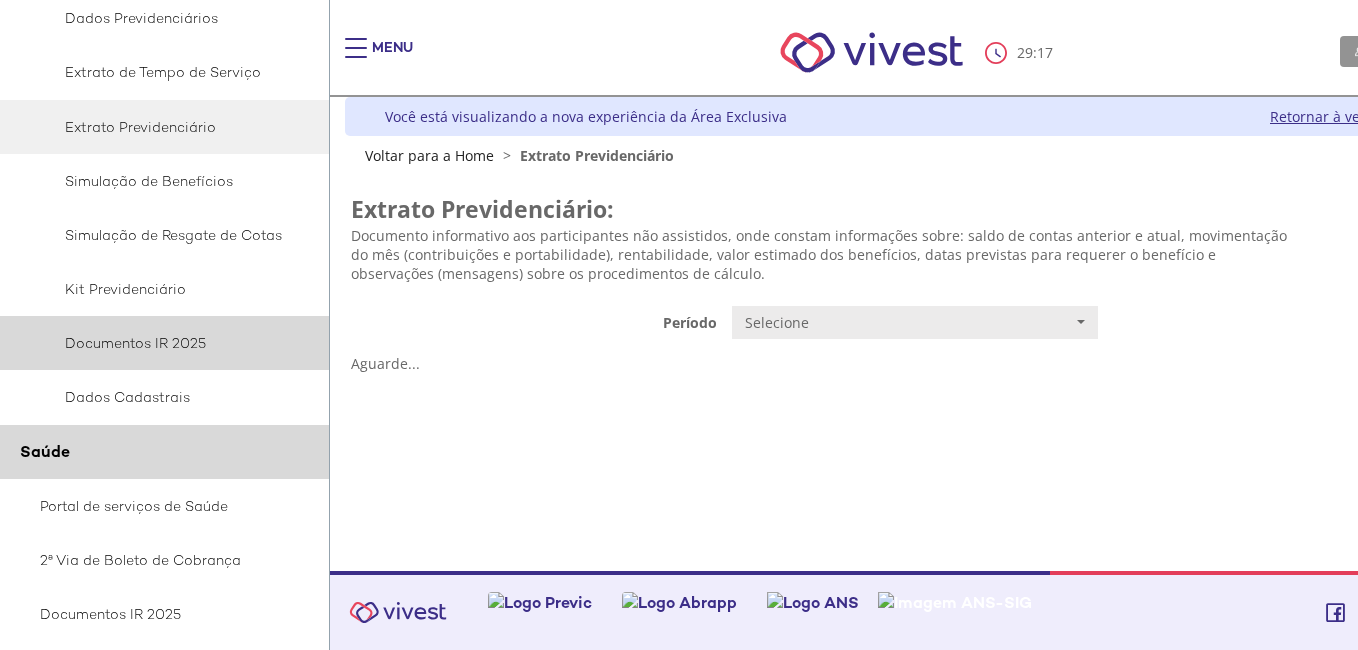 click on "Documentos IR 2025" at bounding box center [161, 343] 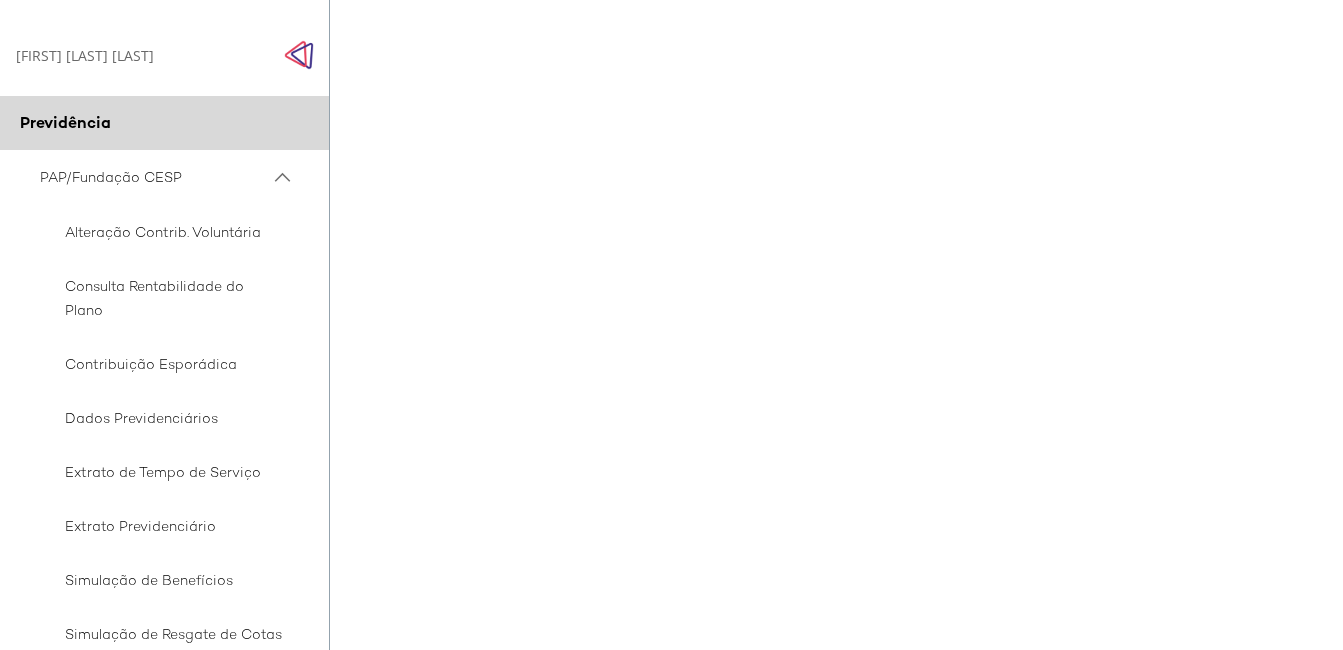 scroll, scrollTop: 300, scrollLeft: 0, axis: vertical 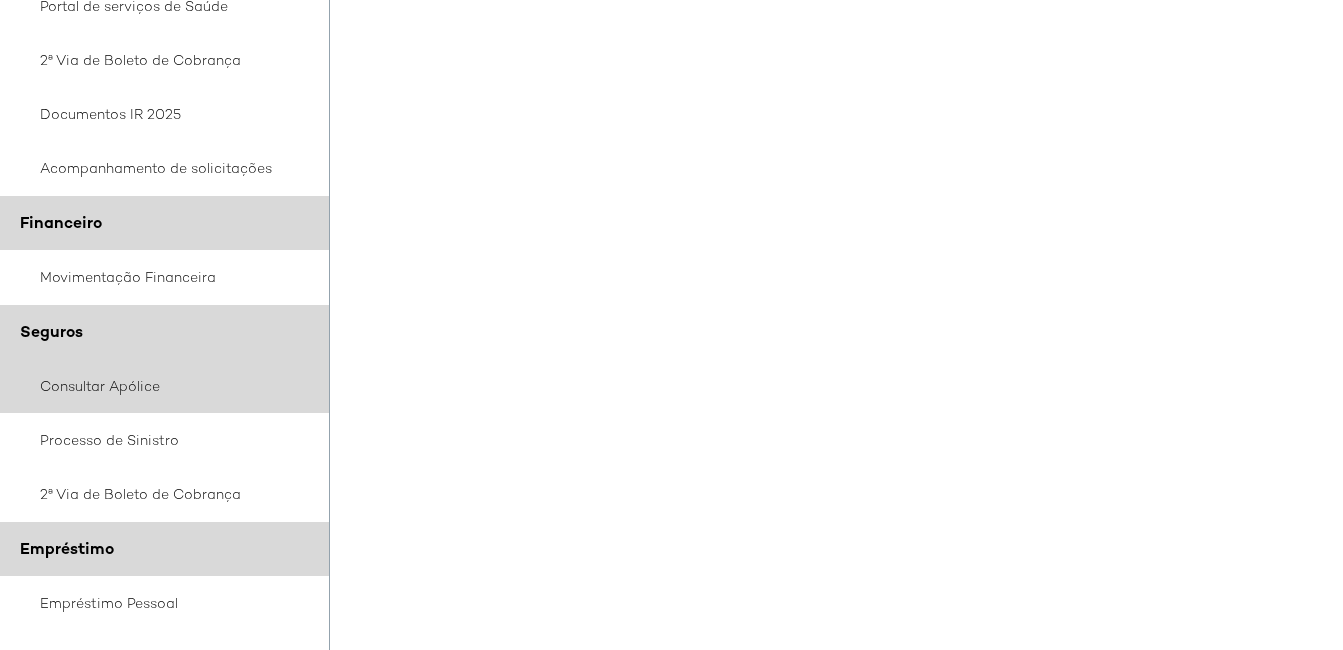 click on "Consultar Apólice" at bounding box center [165, 386] 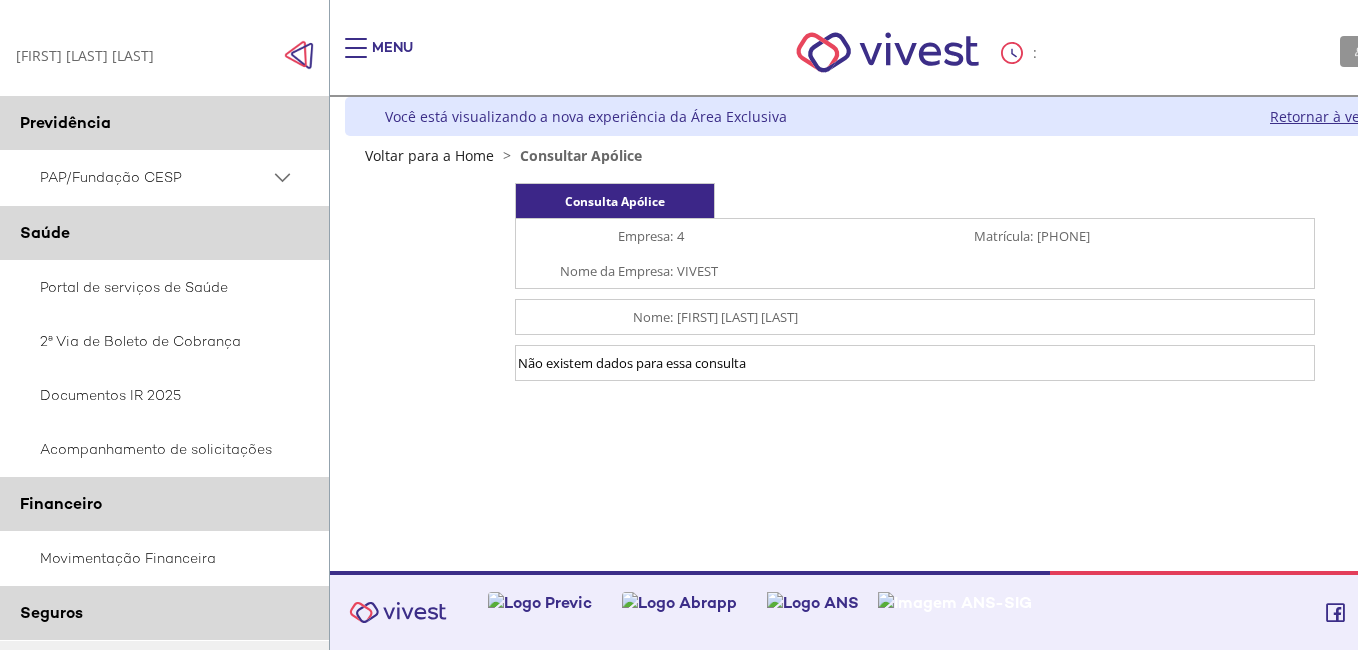 scroll, scrollTop: 0, scrollLeft: 0, axis: both 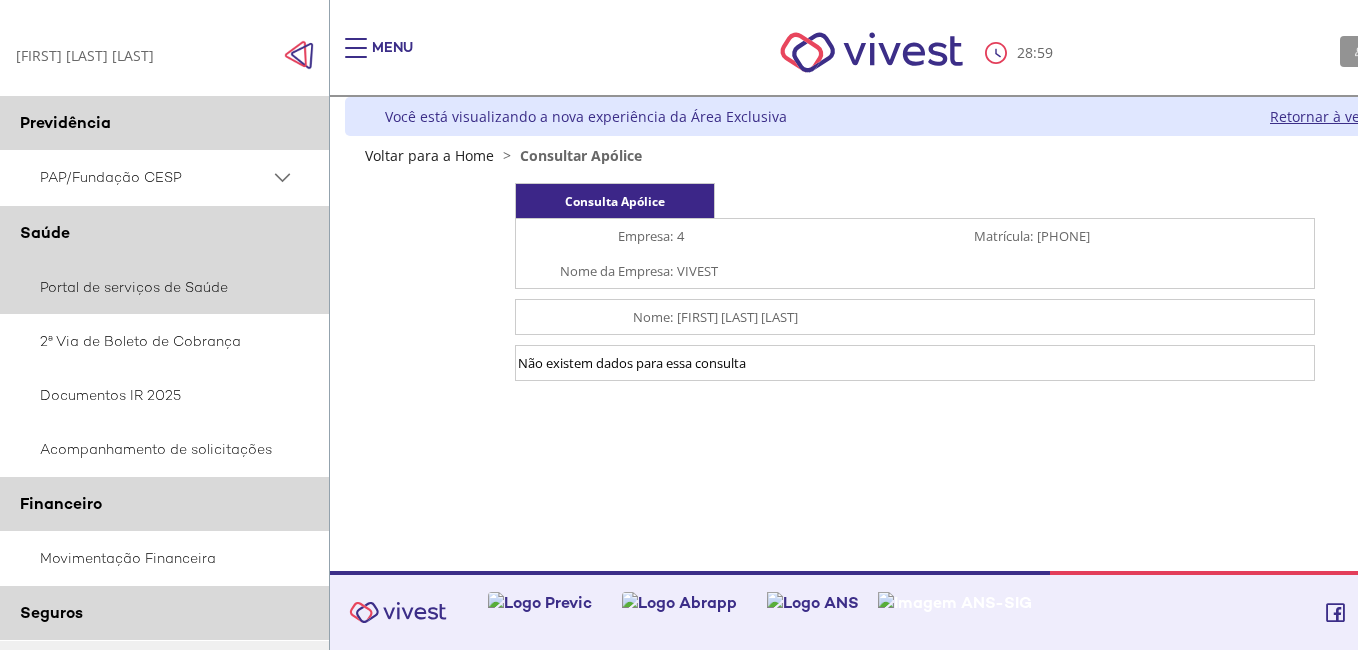 click on "Portal de serviços de Saúde" at bounding box center (165, 287) 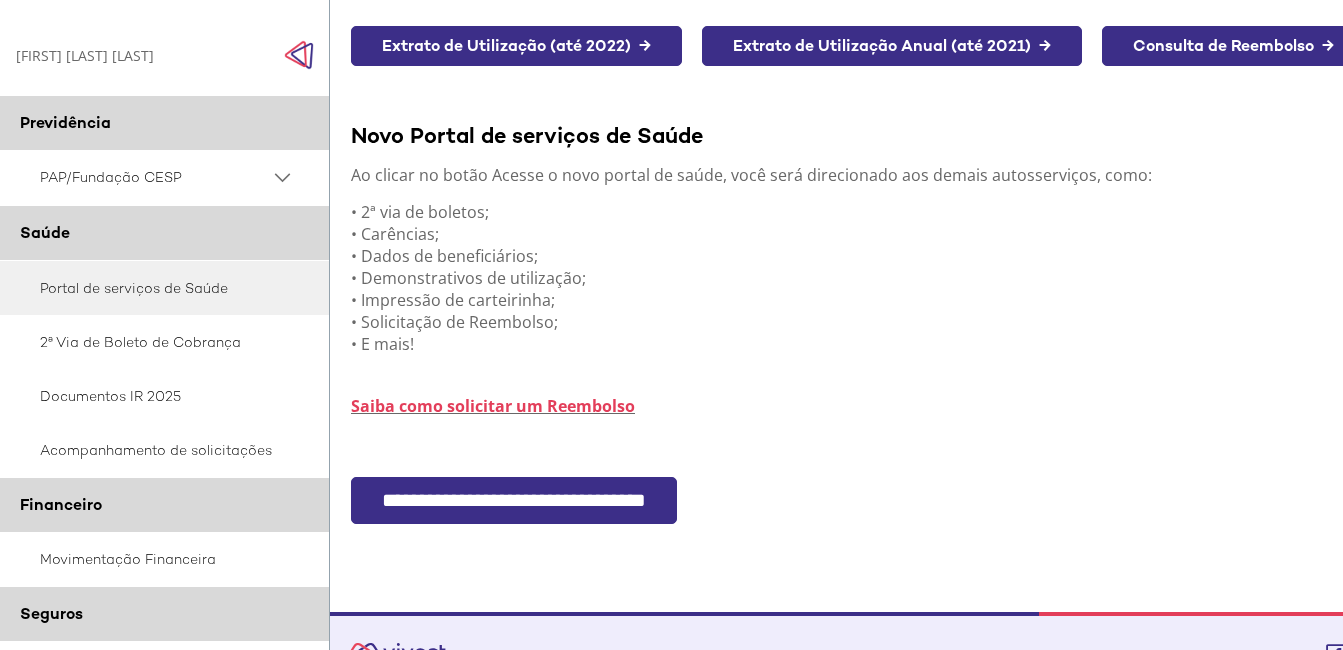 scroll, scrollTop: 495, scrollLeft: 0, axis: vertical 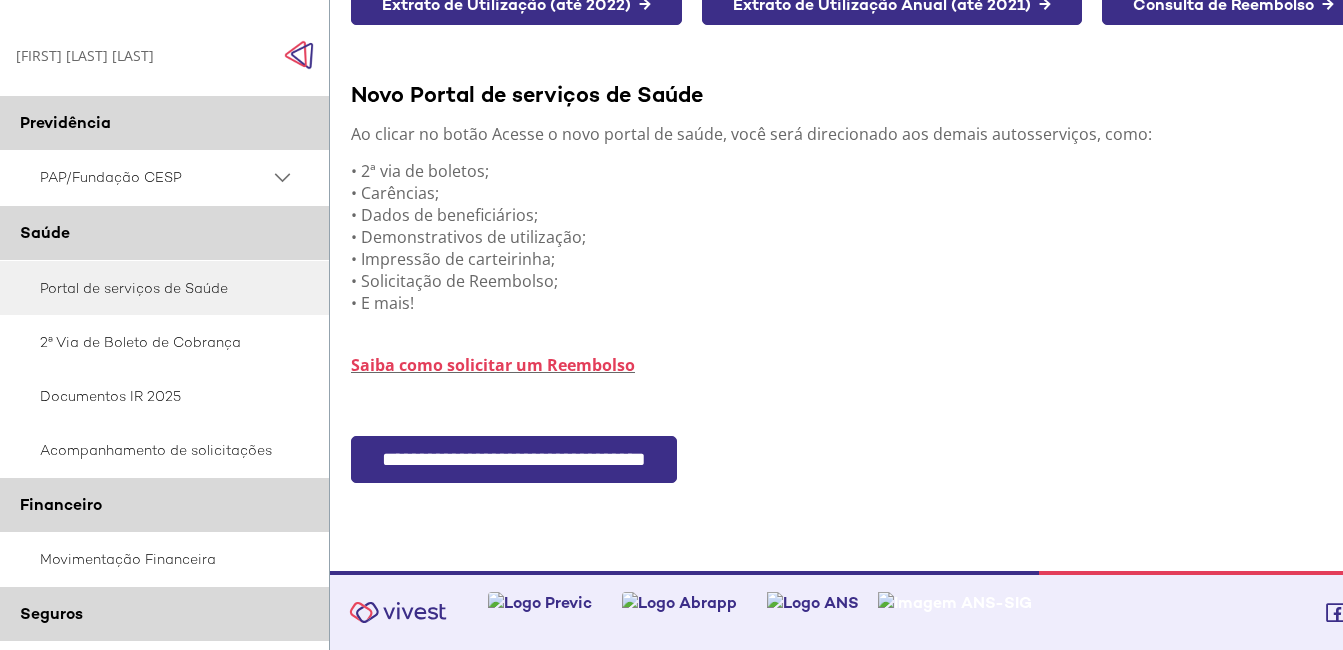 click on "**********" at bounding box center (514, 459) 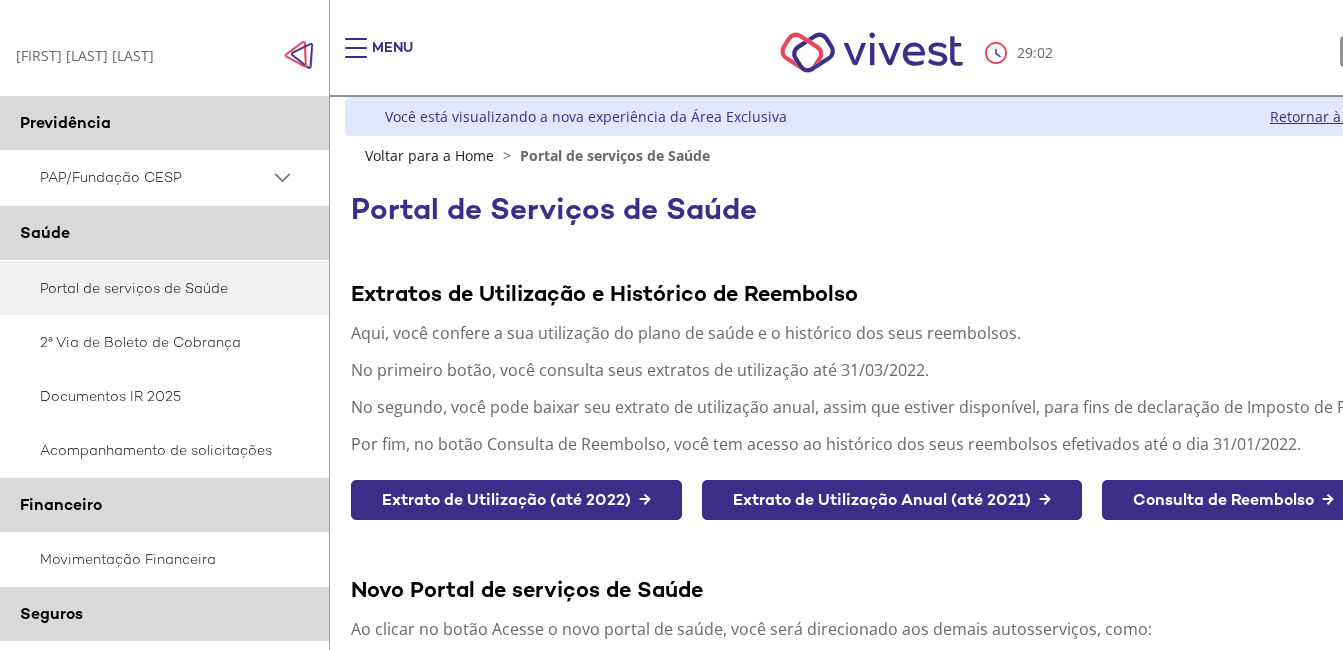 scroll, scrollTop: 0, scrollLeft: 0, axis: both 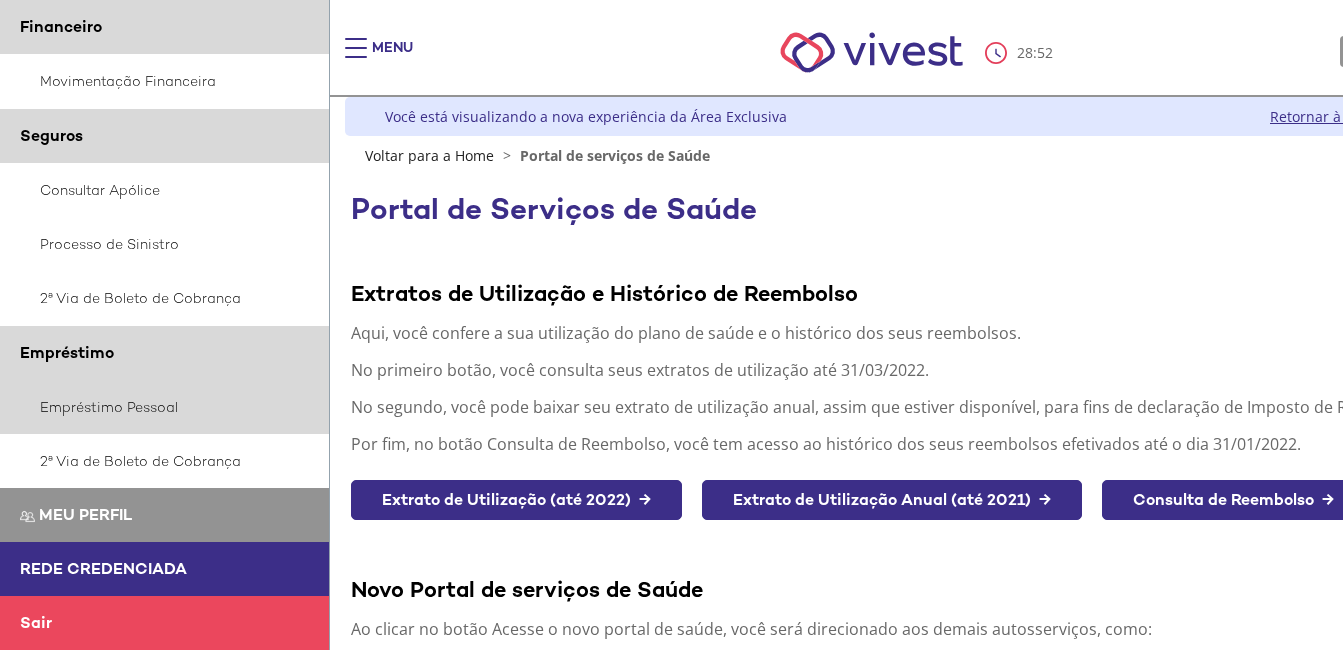 click on "Empréstimo Pessoal" at bounding box center (165, 407) 